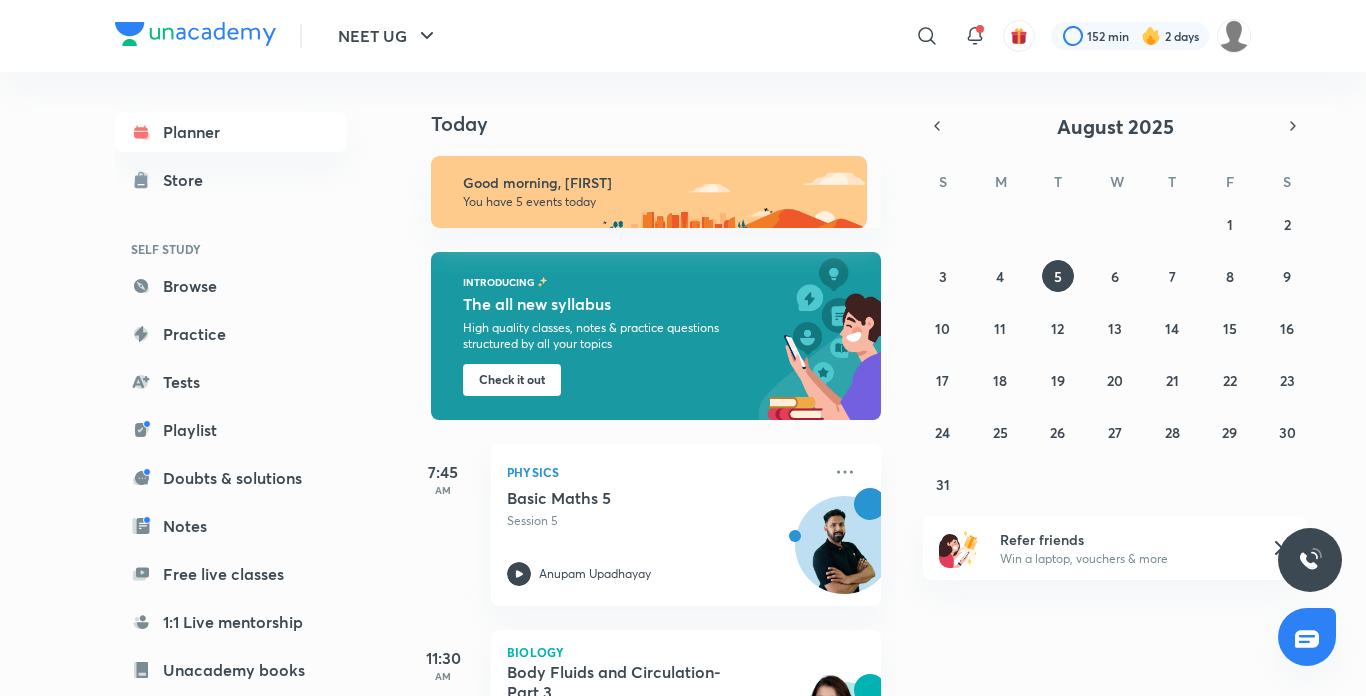 scroll, scrollTop: 0, scrollLeft: 0, axis: both 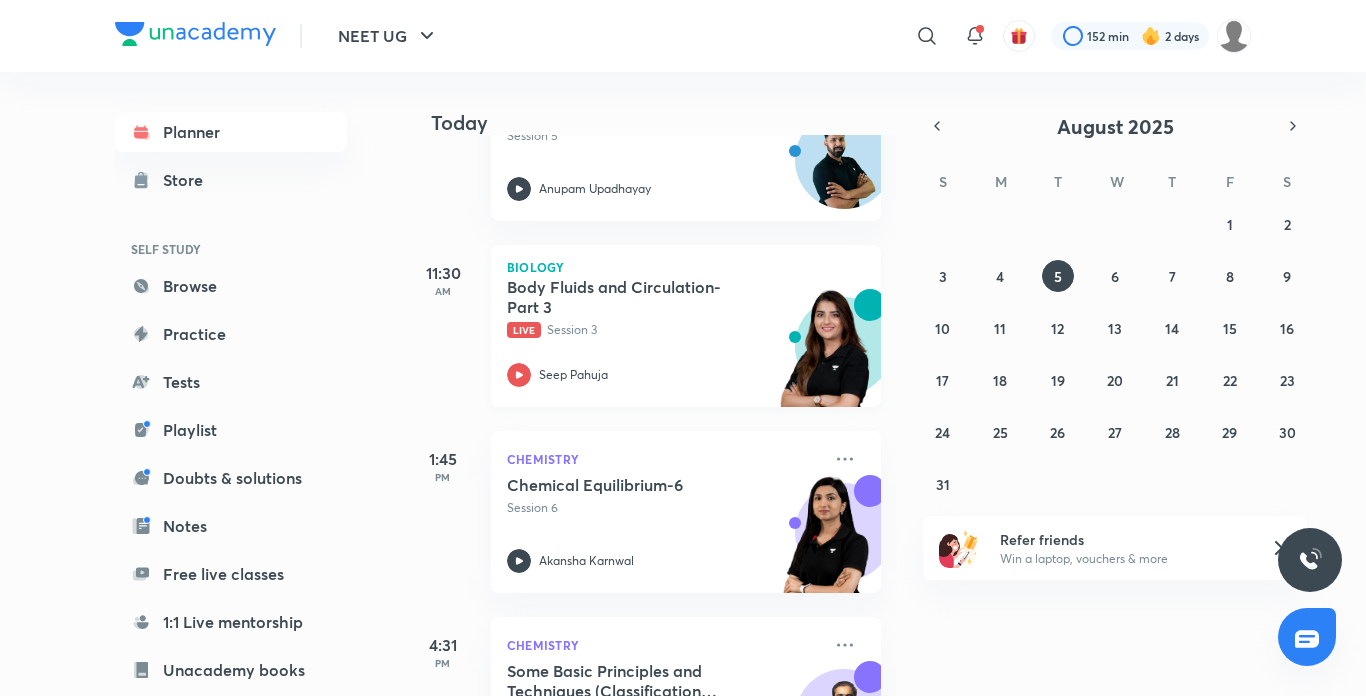 click 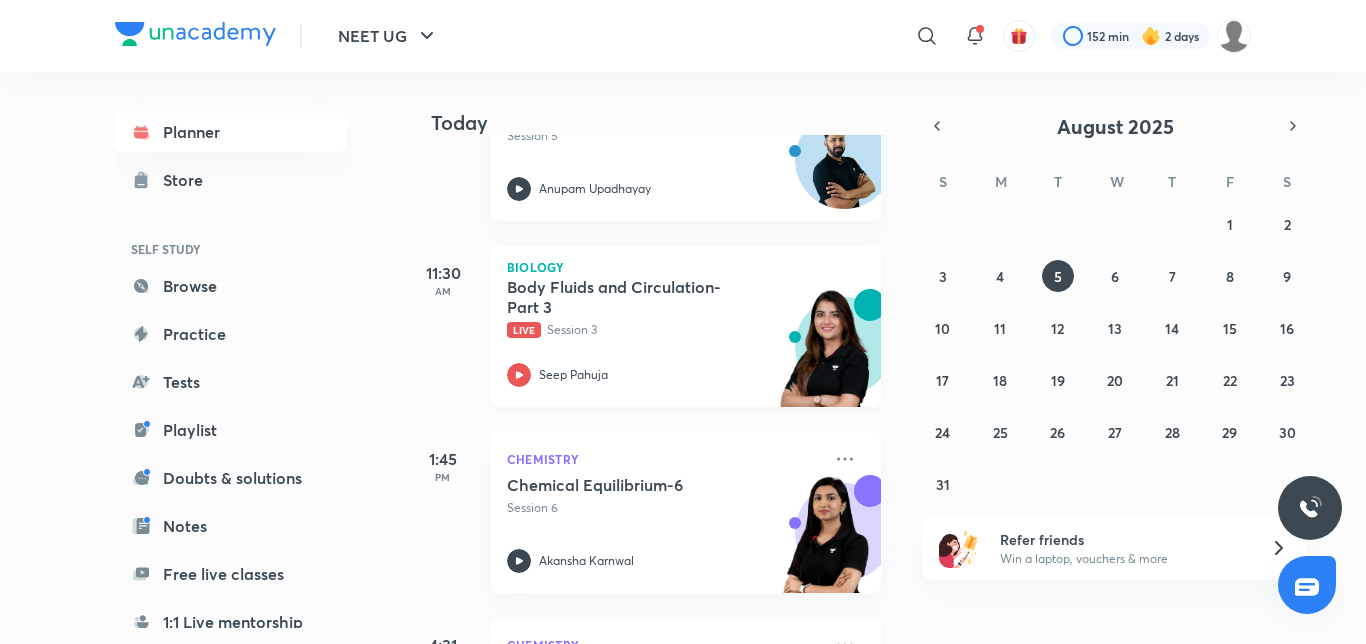 click 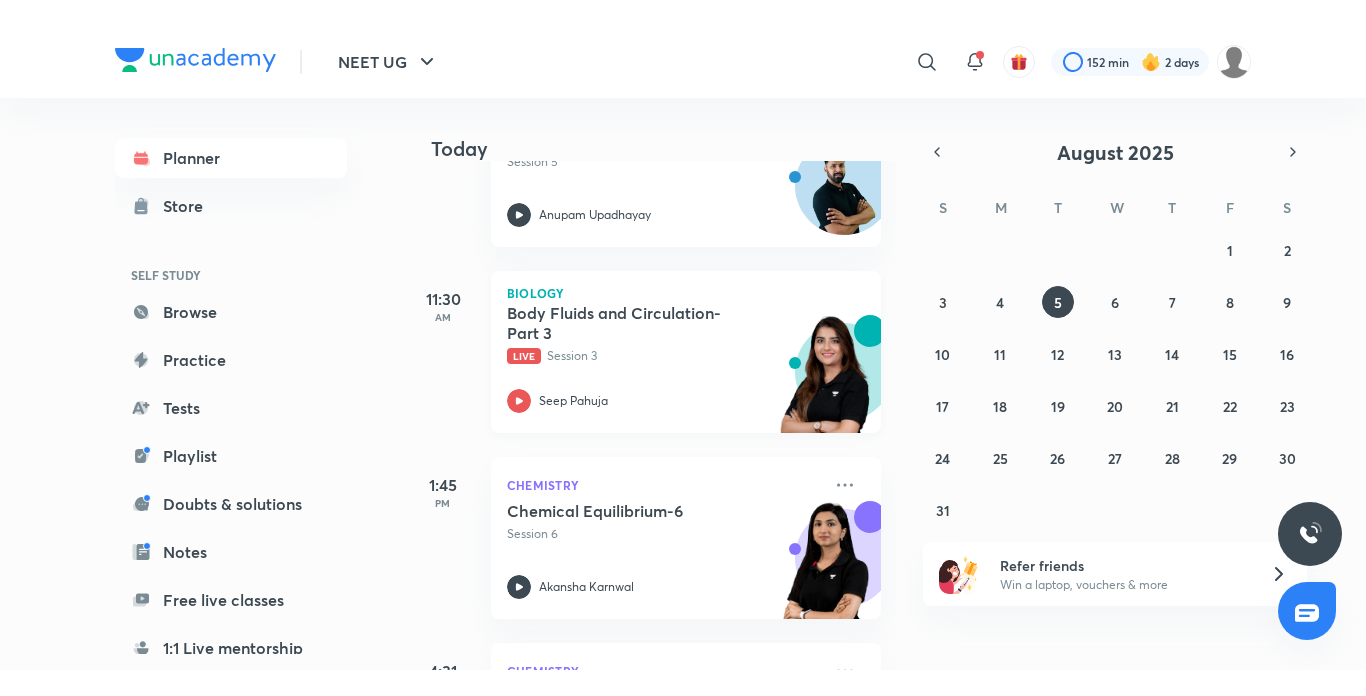 scroll, scrollTop: 737, scrollLeft: 0, axis: vertical 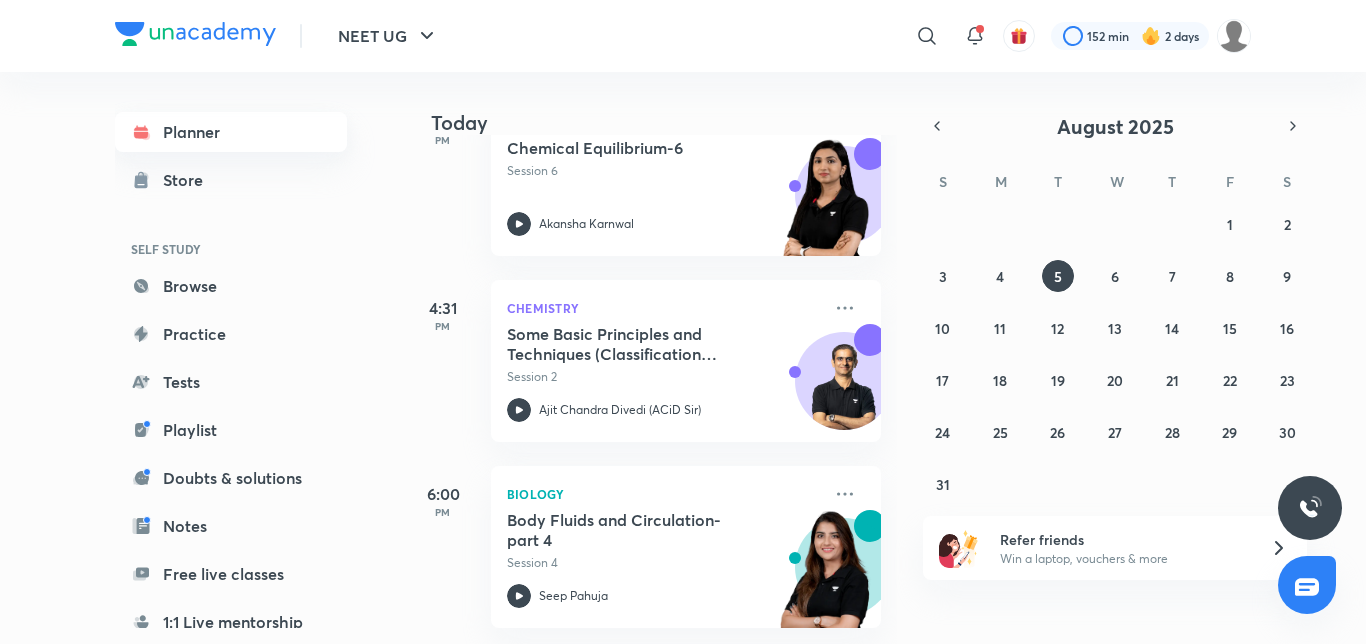 click on "Planner" at bounding box center [231, 132] 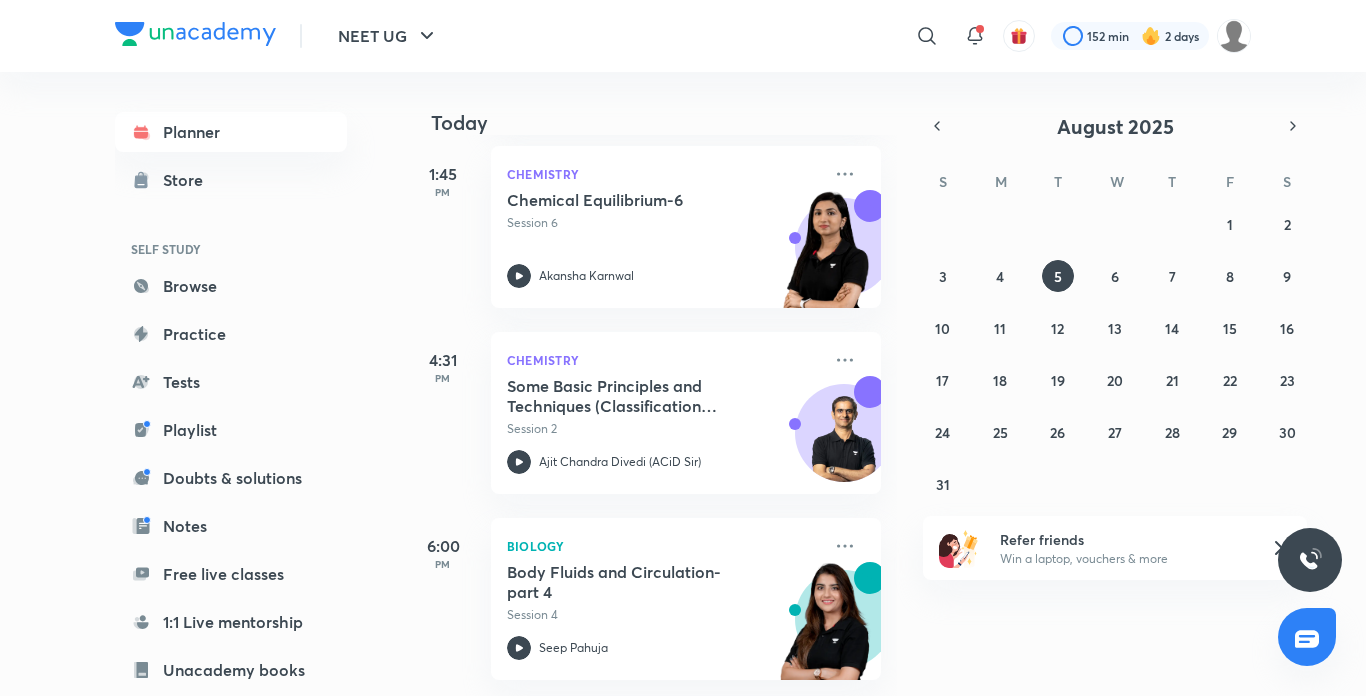 scroll, scrollTop: 685, scrollLeft: 0, axis: vertical 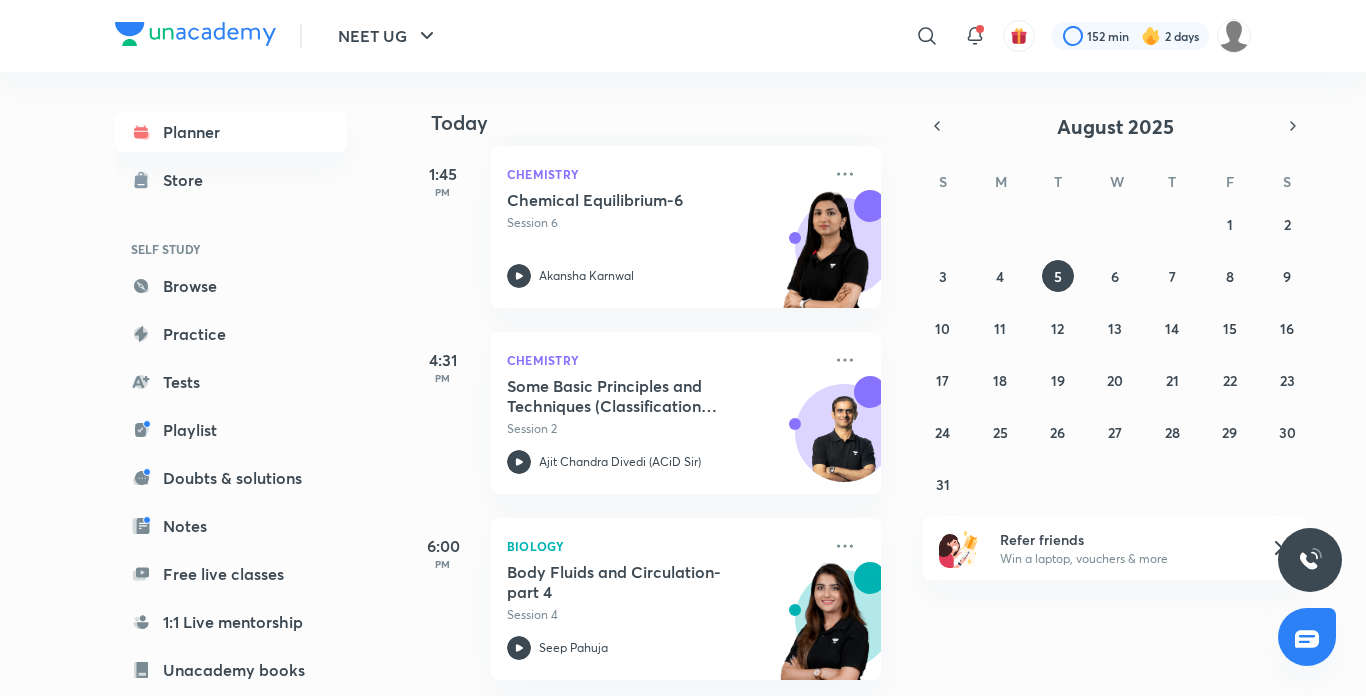 click on "Win a laptop, vouchers & more" at bounding box center (1123, 559) 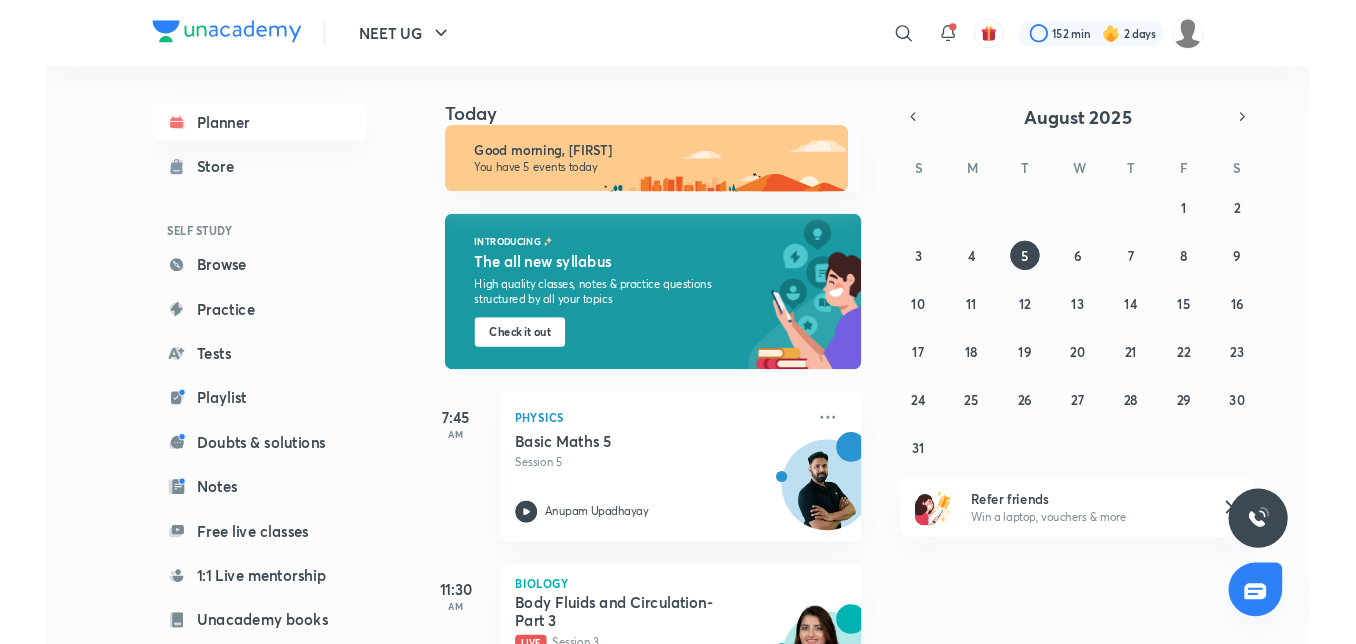 scroll, scrollTop: 0, scrollLeft: 0, axis: both 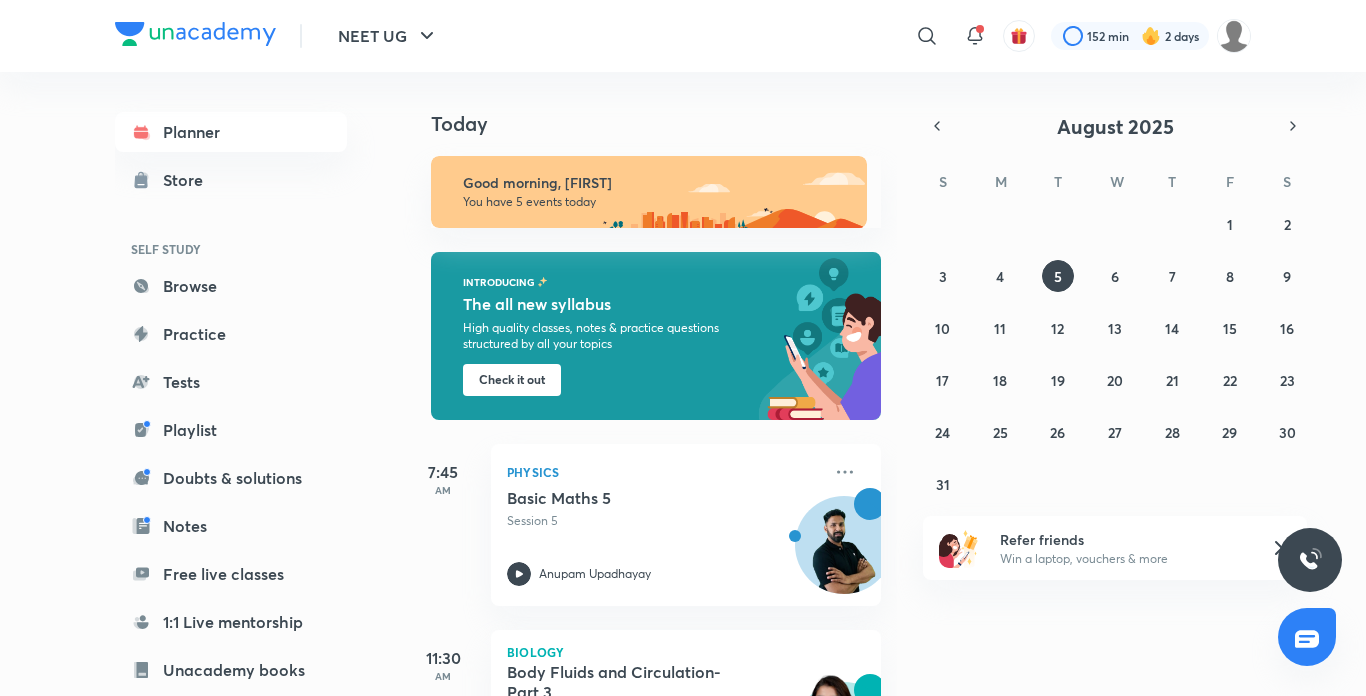 click on "You have 5 events today" at bounding box center (656, 202) 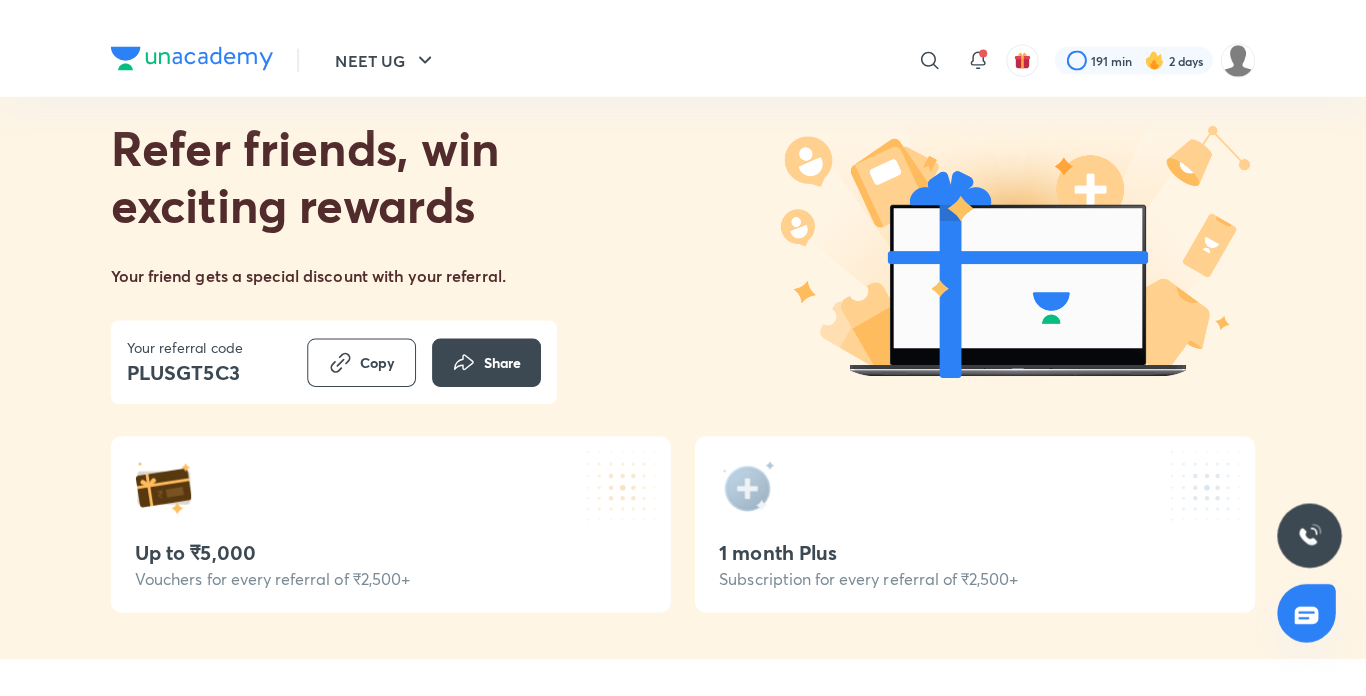 scroll, scrollTop: 0, scrollLeft: 0, axis: both 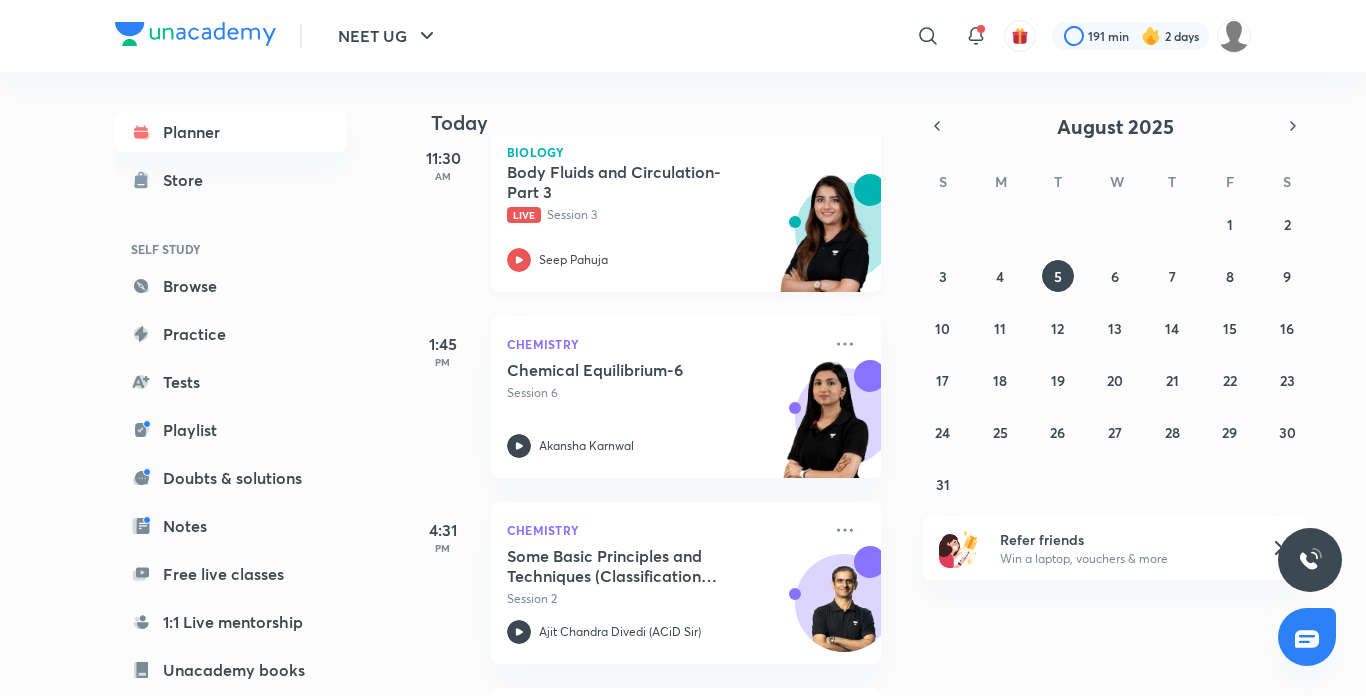 click on "Seep Pahuja" at bounding box center (664, 260) 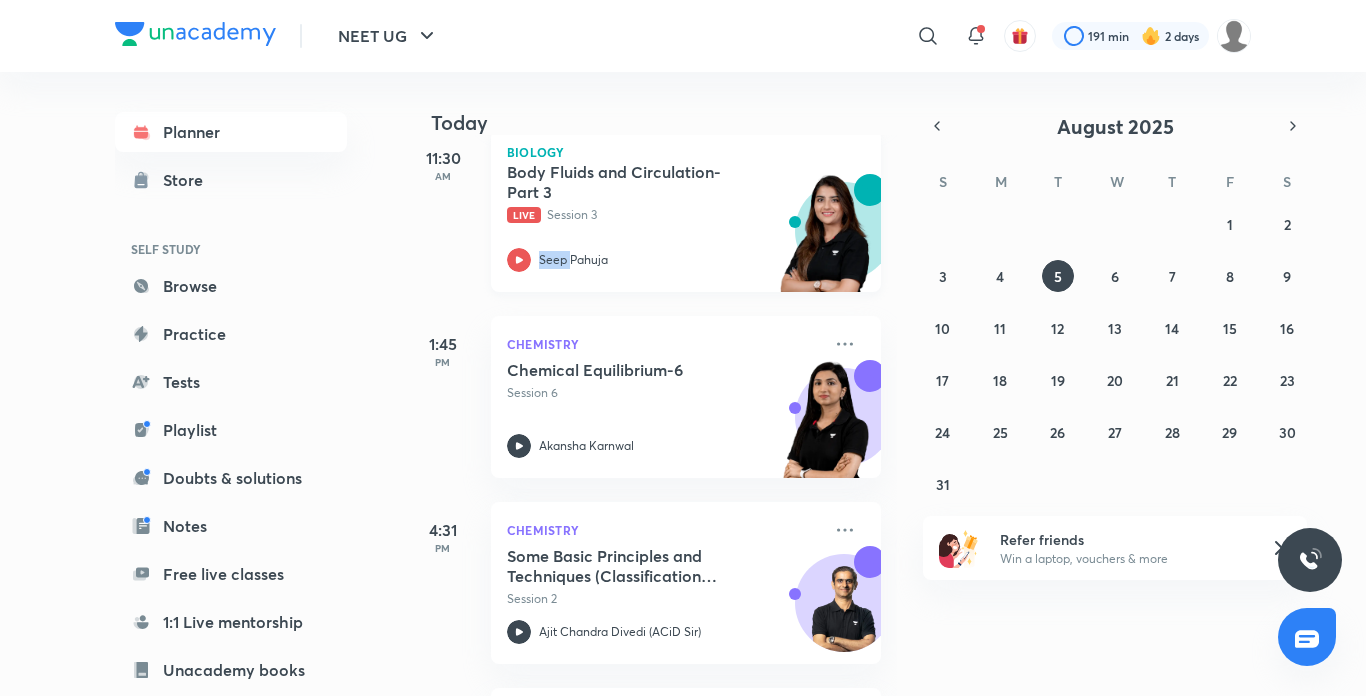 click on "Seep Pahuja" at bounding box center (664, 260) 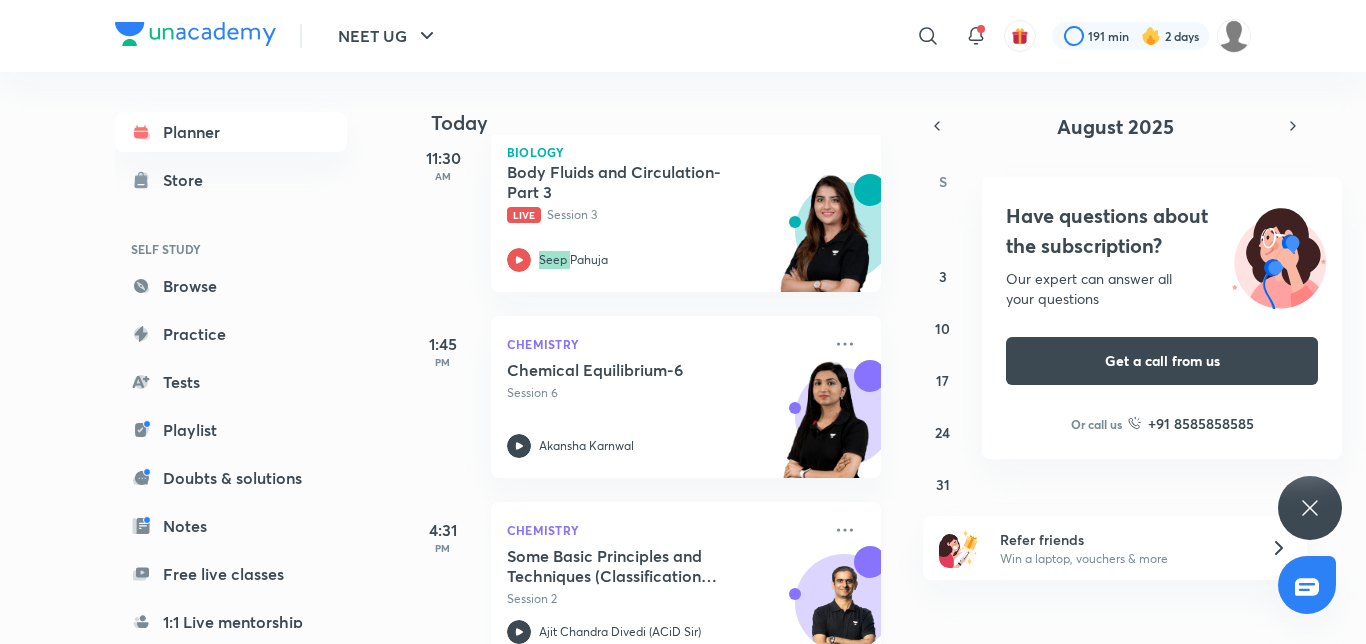 scroll, scrollTop: 737, scrollLeft: 0, axis: vertical 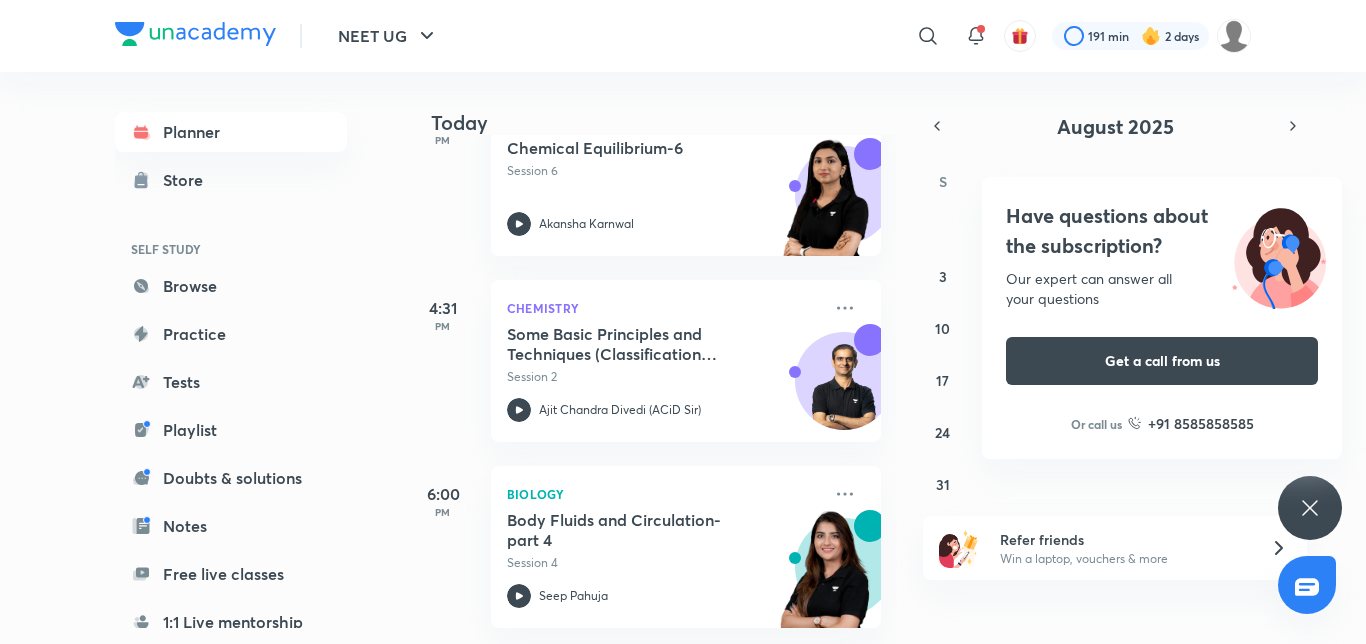 click 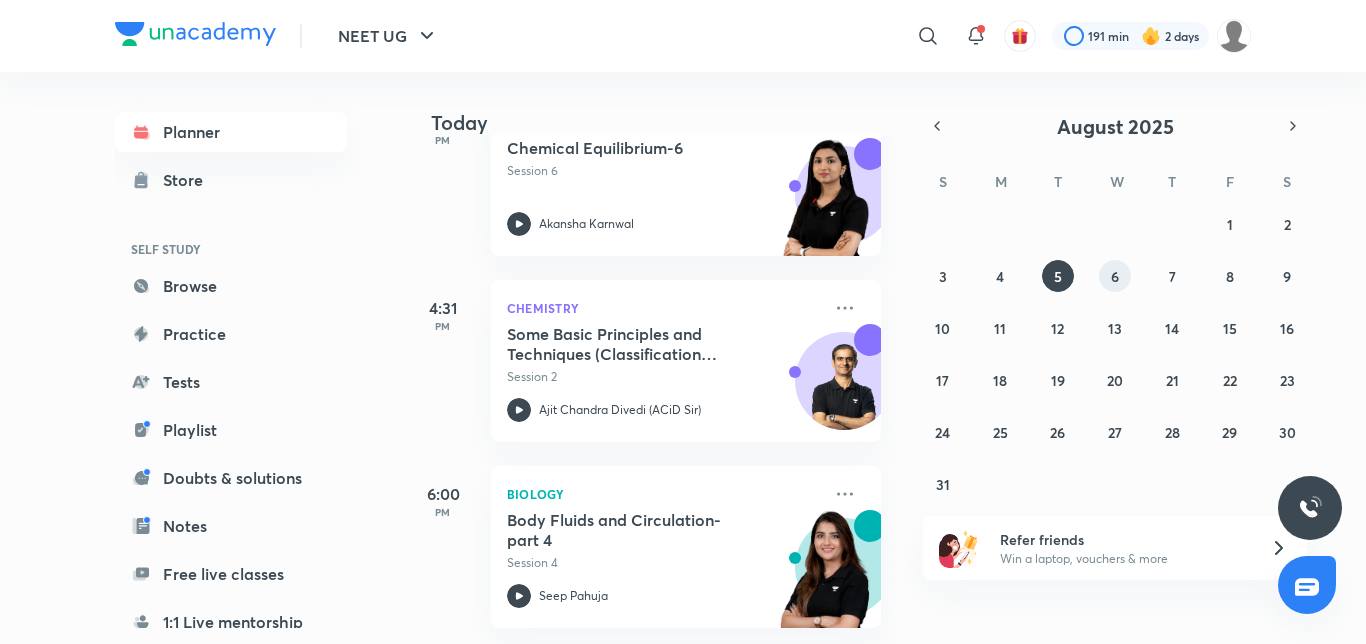 click on "6" at bounding box center (1115, 276) 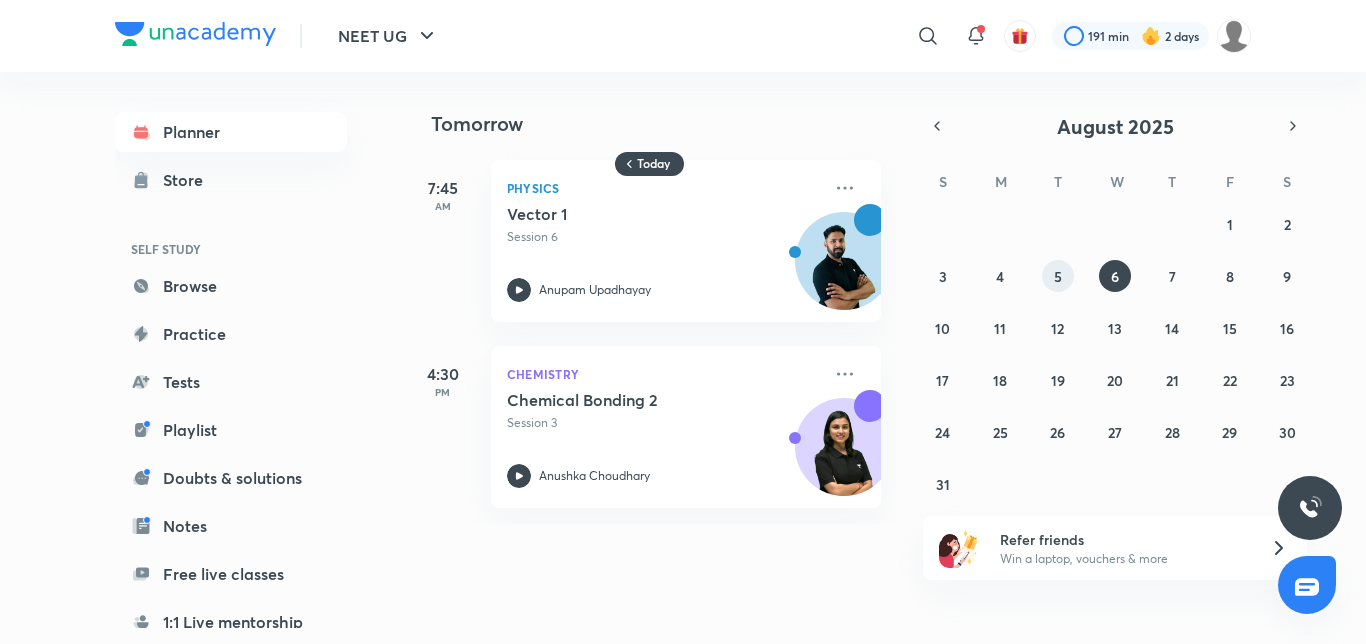 click on "5" at bounding box center (1058, 276) 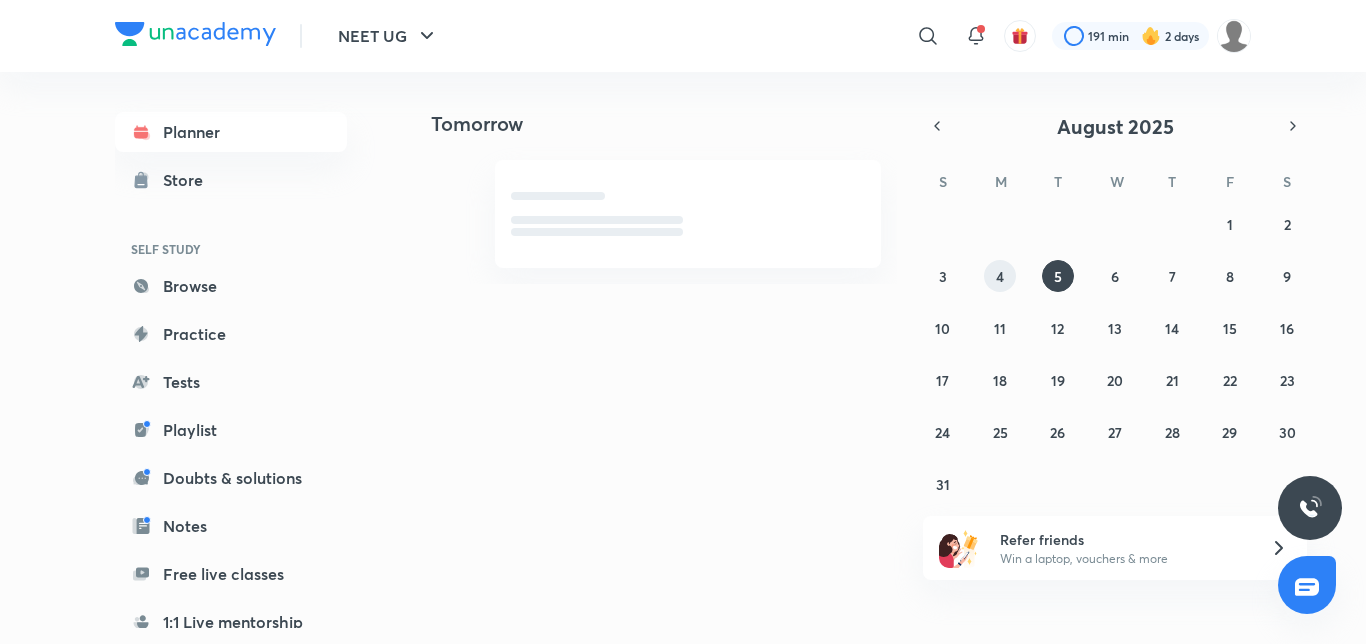 click on "4" at bounding box center (1000, 276) 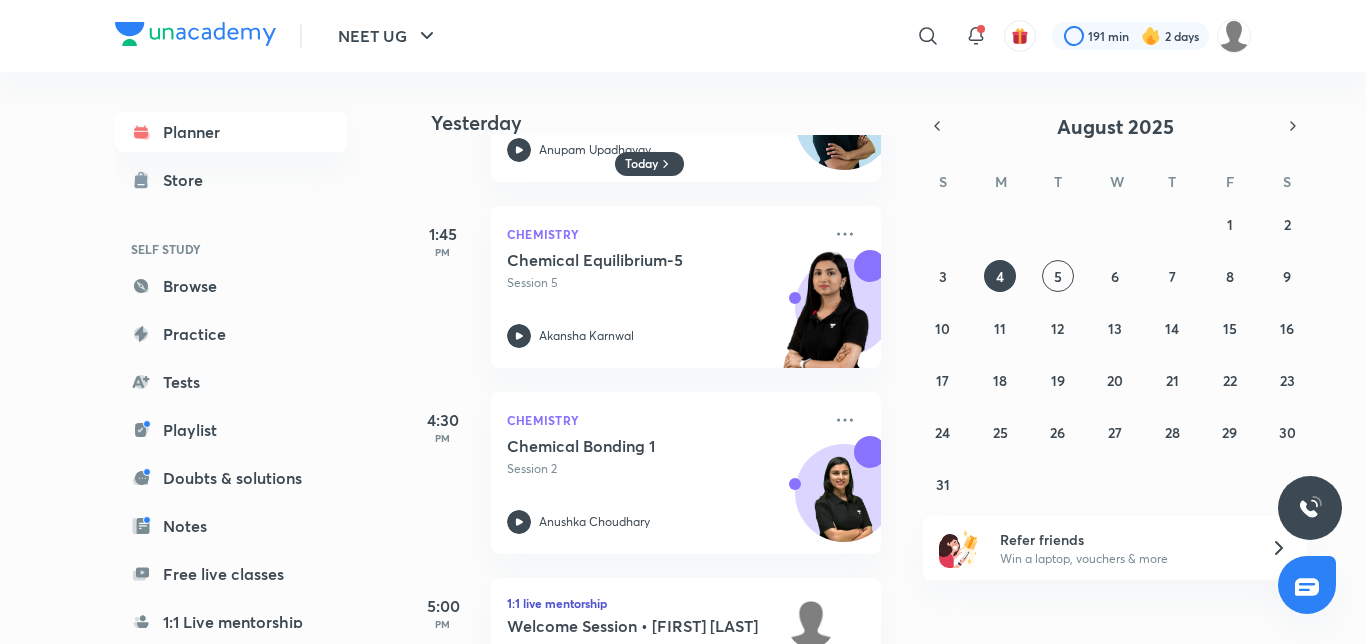 scroll, scrollTop: 203, scrollLeft: 0, axis: vertical 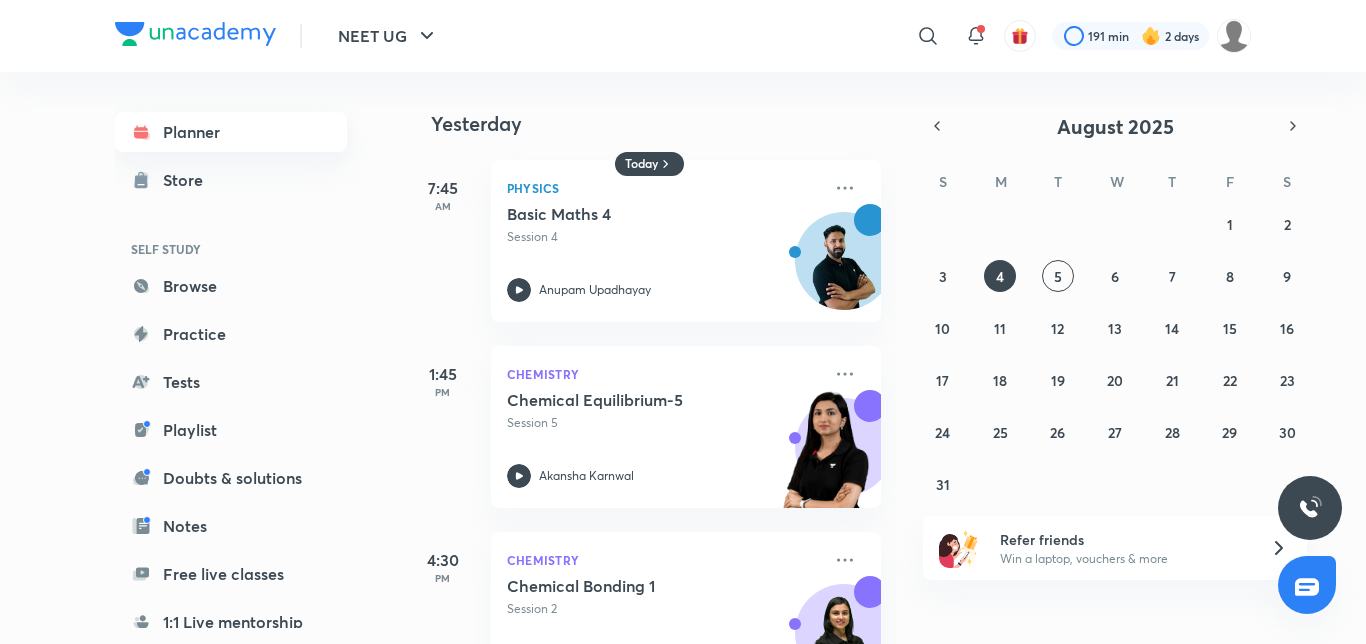 click on "Planner" at bounding box center [231, 132] 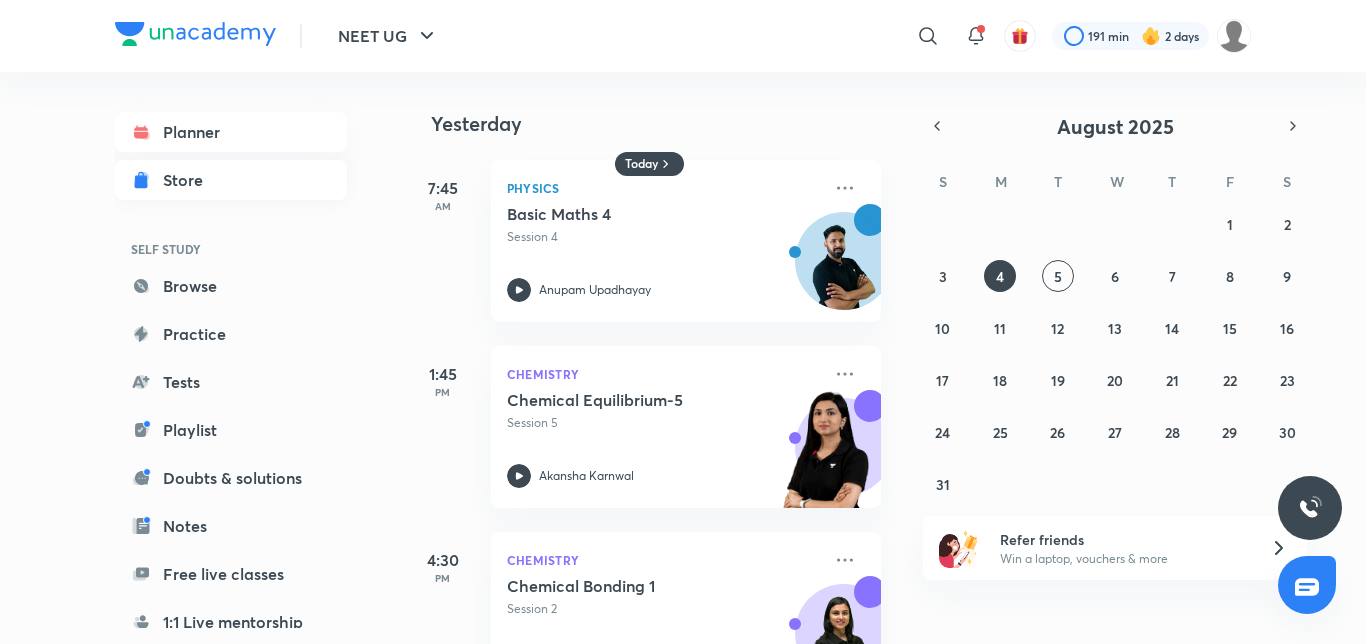 click on "Store" at bounding box center [189, 180] 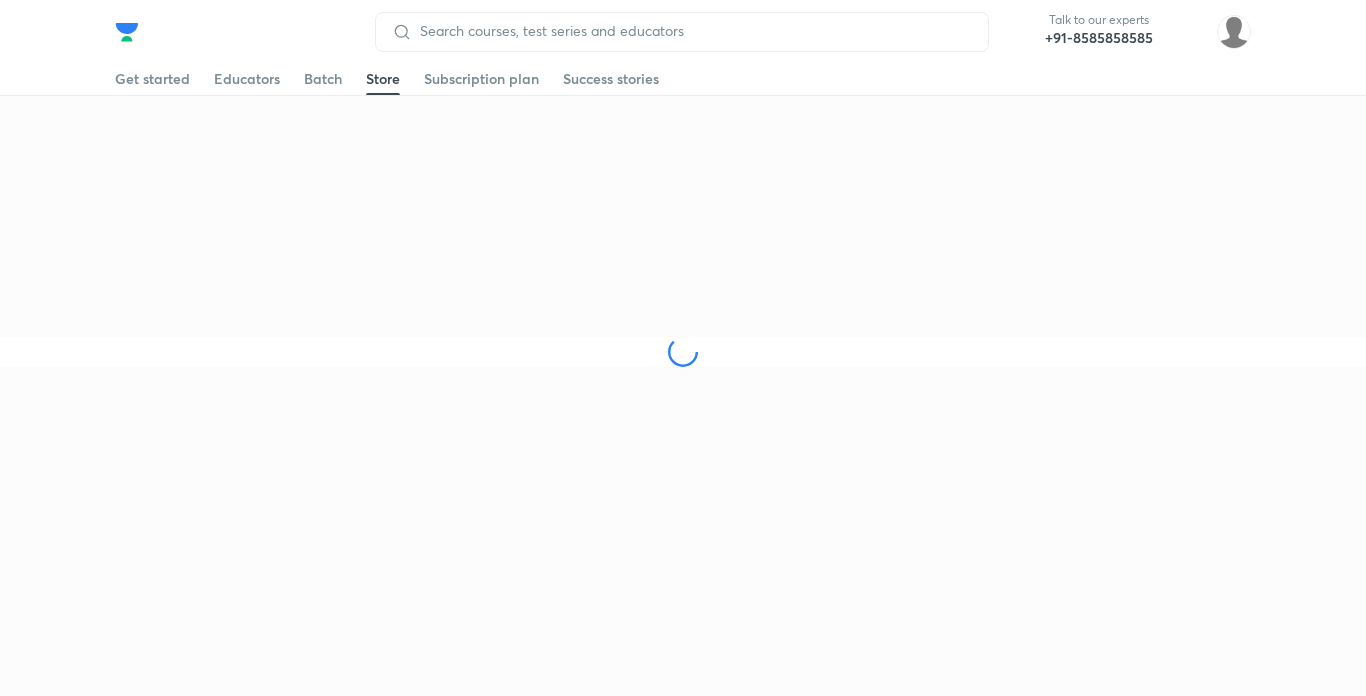 click on "Talk to our experts +91-[PHONE] Get started Educators Batch Store Subscription plan Success stories Get started Educators Batch Store Subscription plan Success stories No internet connection" at bounding box center [683, 183] 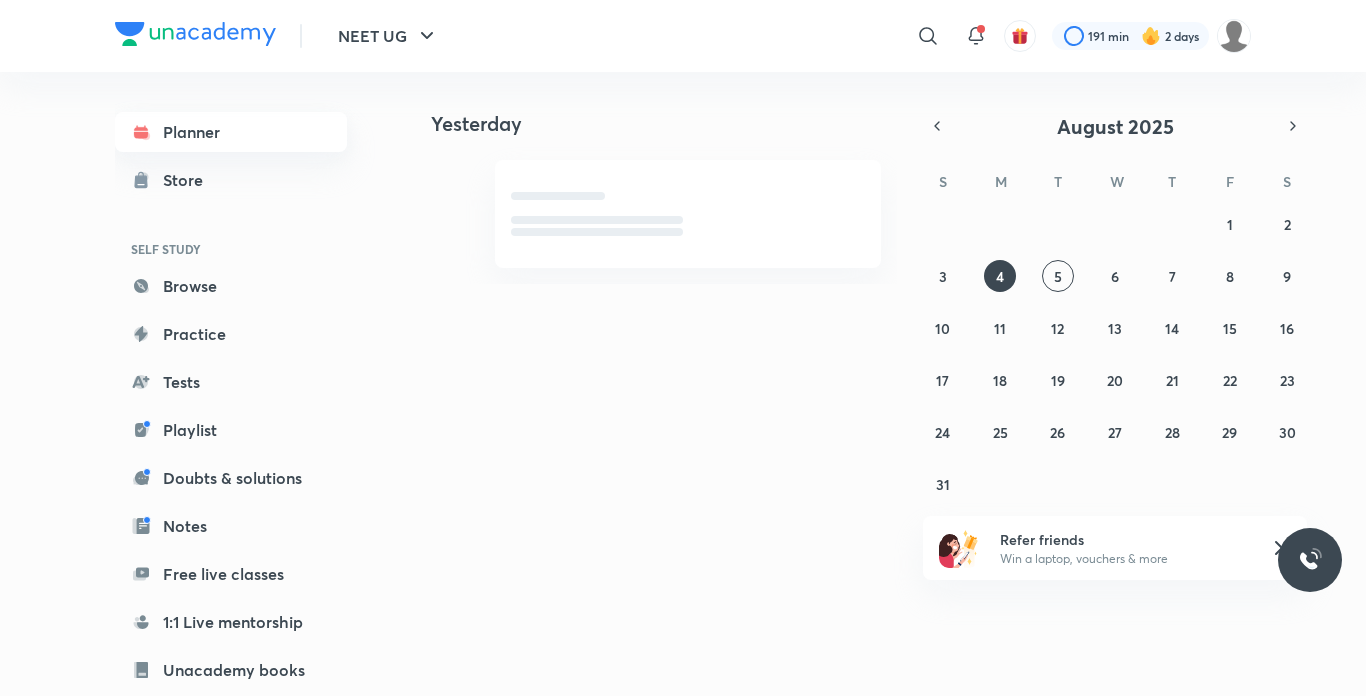 click on "Planner" at bounding box center (231, 132) 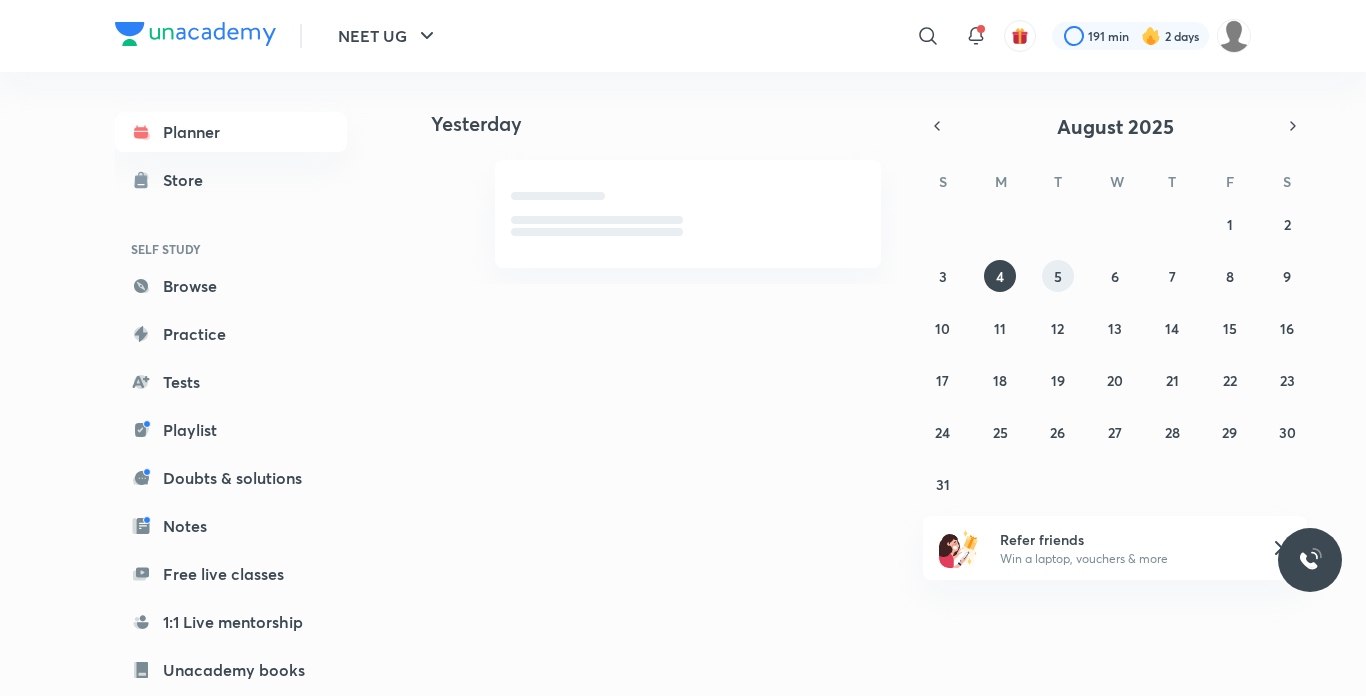 click on "5" at bounding box center [1058, 276] 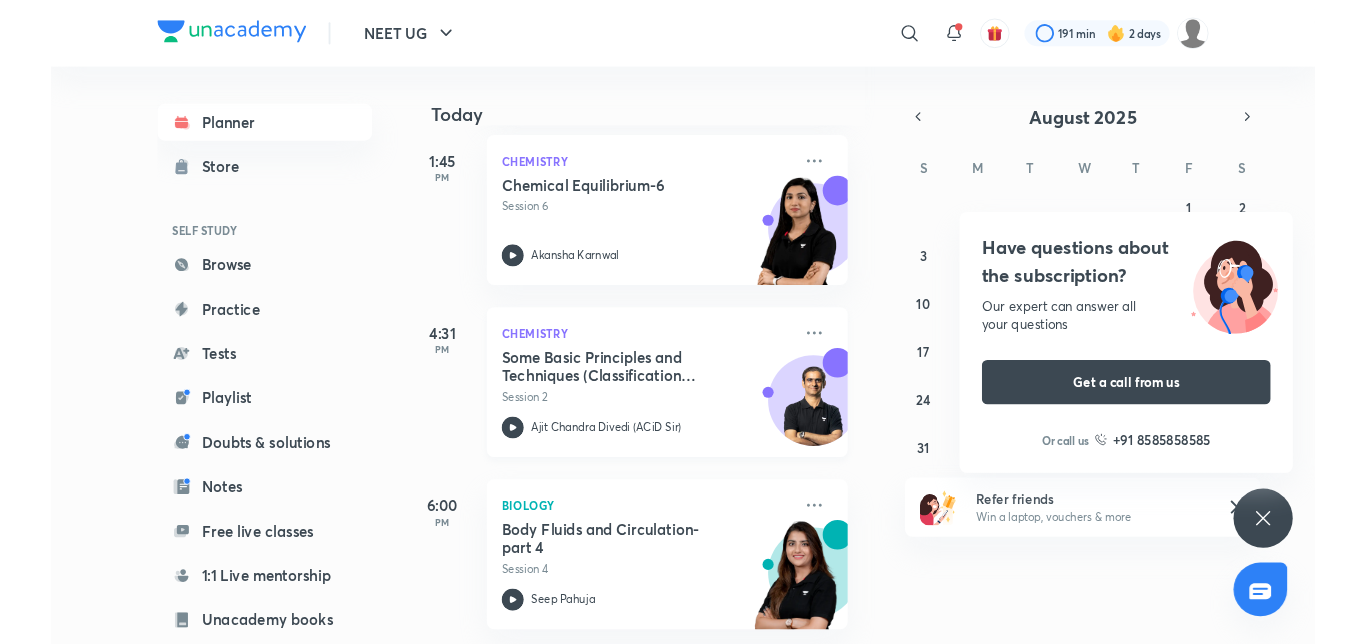 scroll, scrollTop: 485, scrollLeft: 20, axis: both 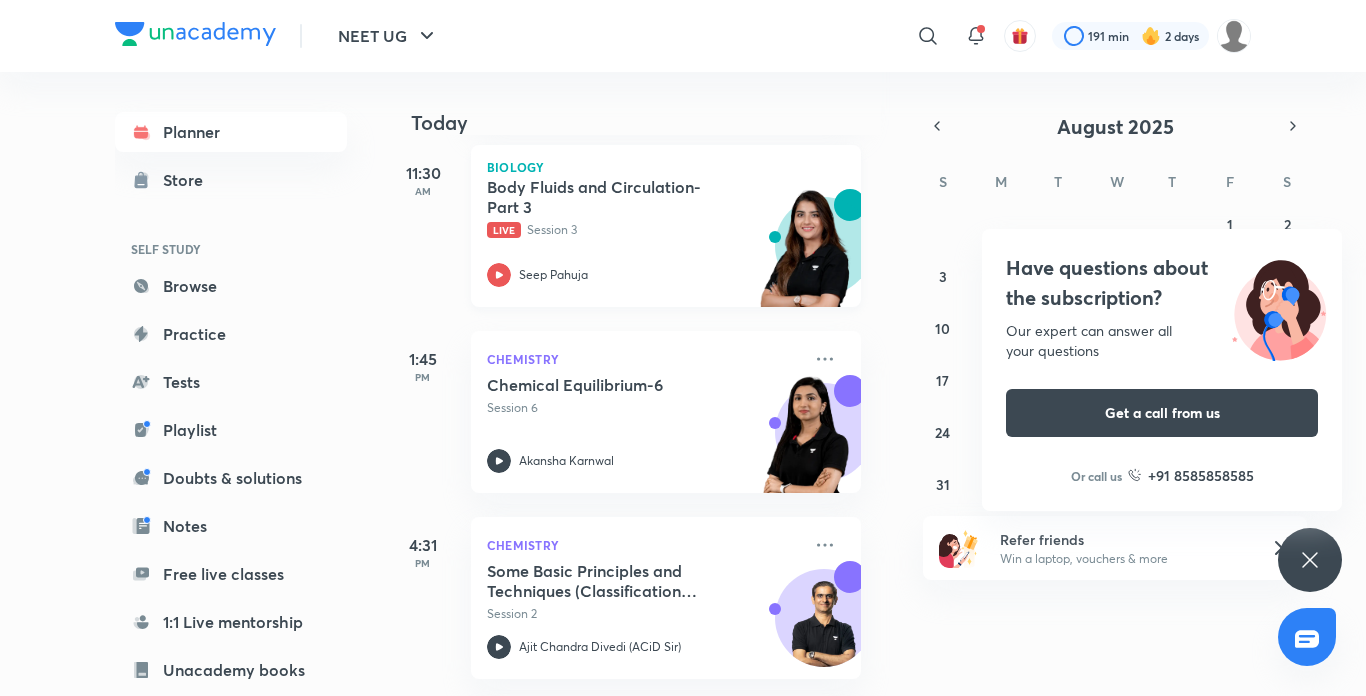 click 